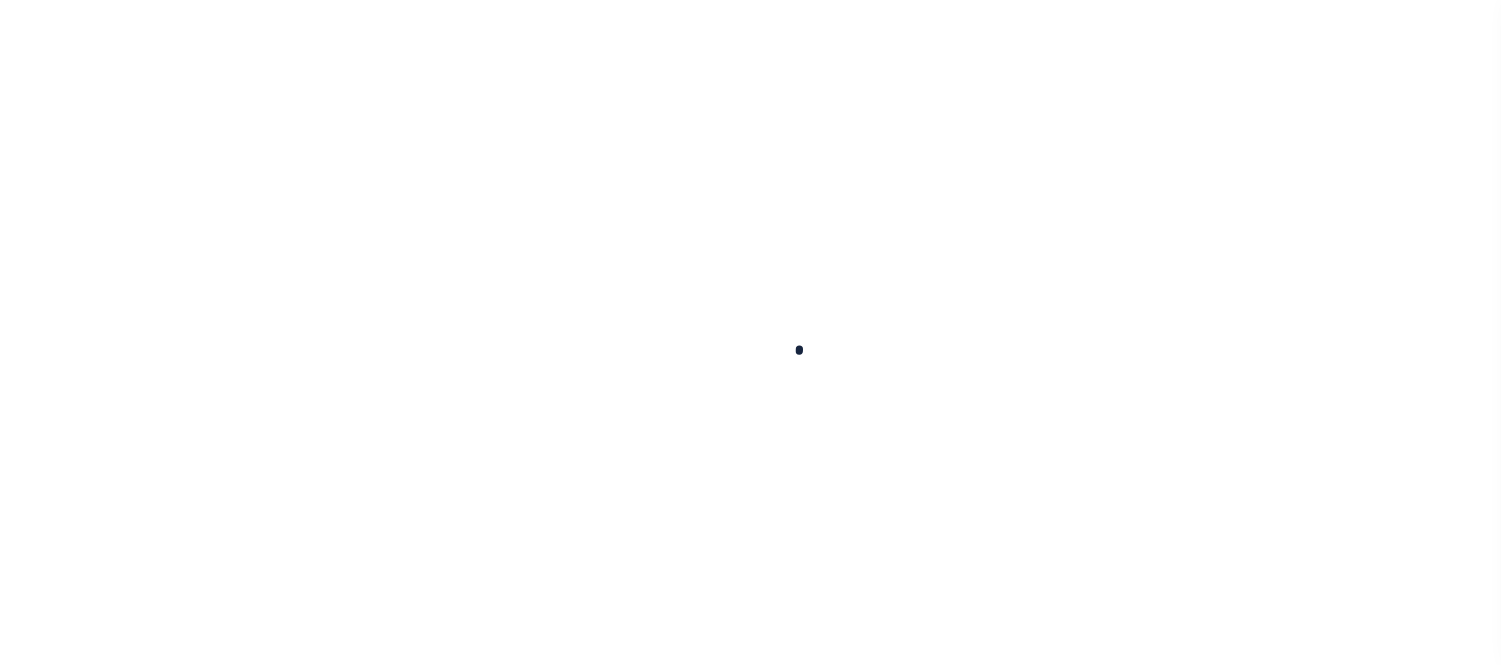 scroll, scrollTop: 0, scrollLeft: 0, axis: both 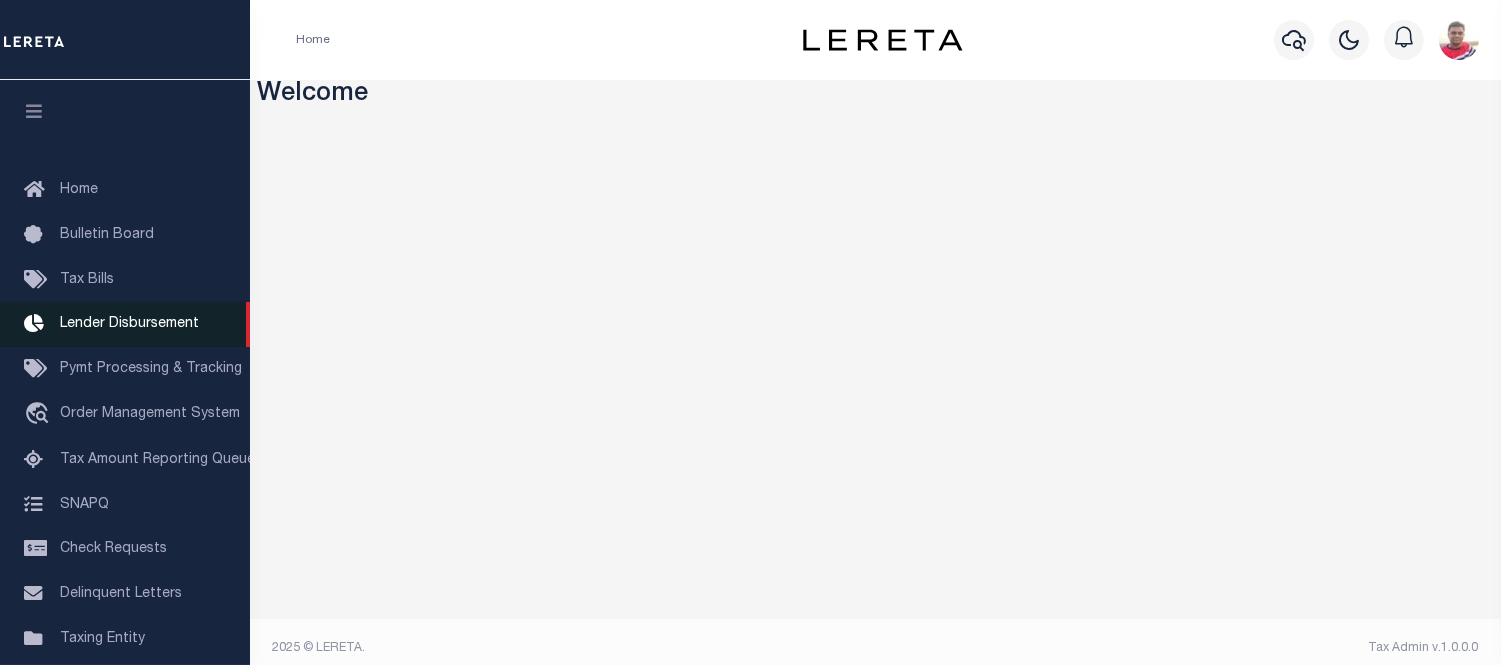 click on "Lender Disbursement" at bounding box center (129, 324) 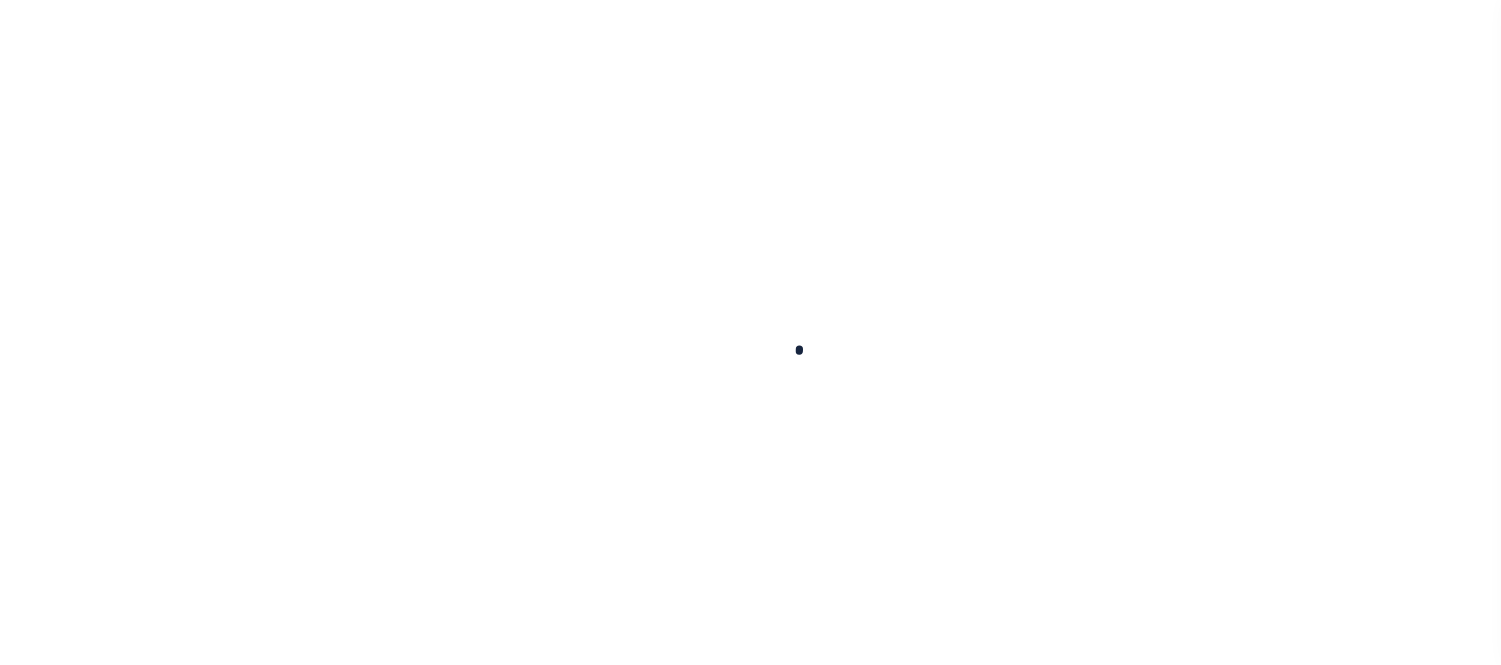 scroll, scrollTop: 0, scrollLeft: 0, axis: both 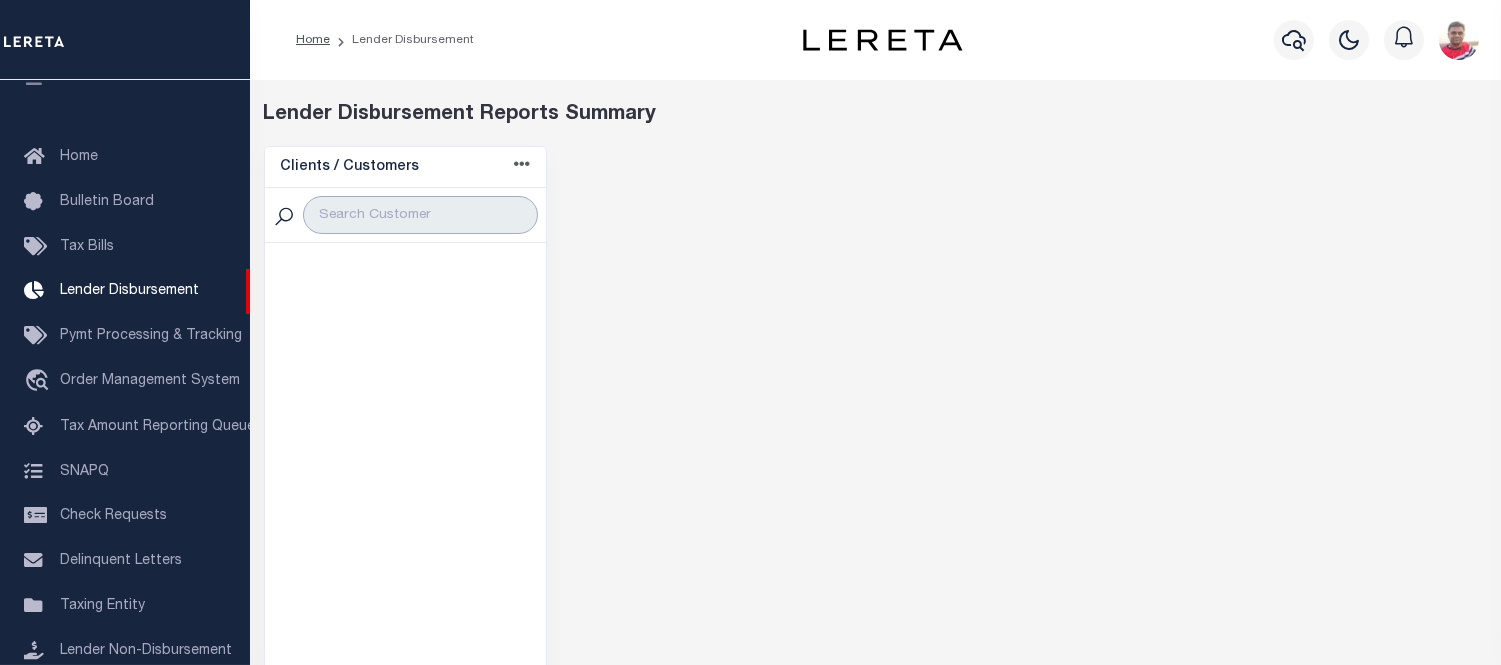 click at bounding box center [420, 215] 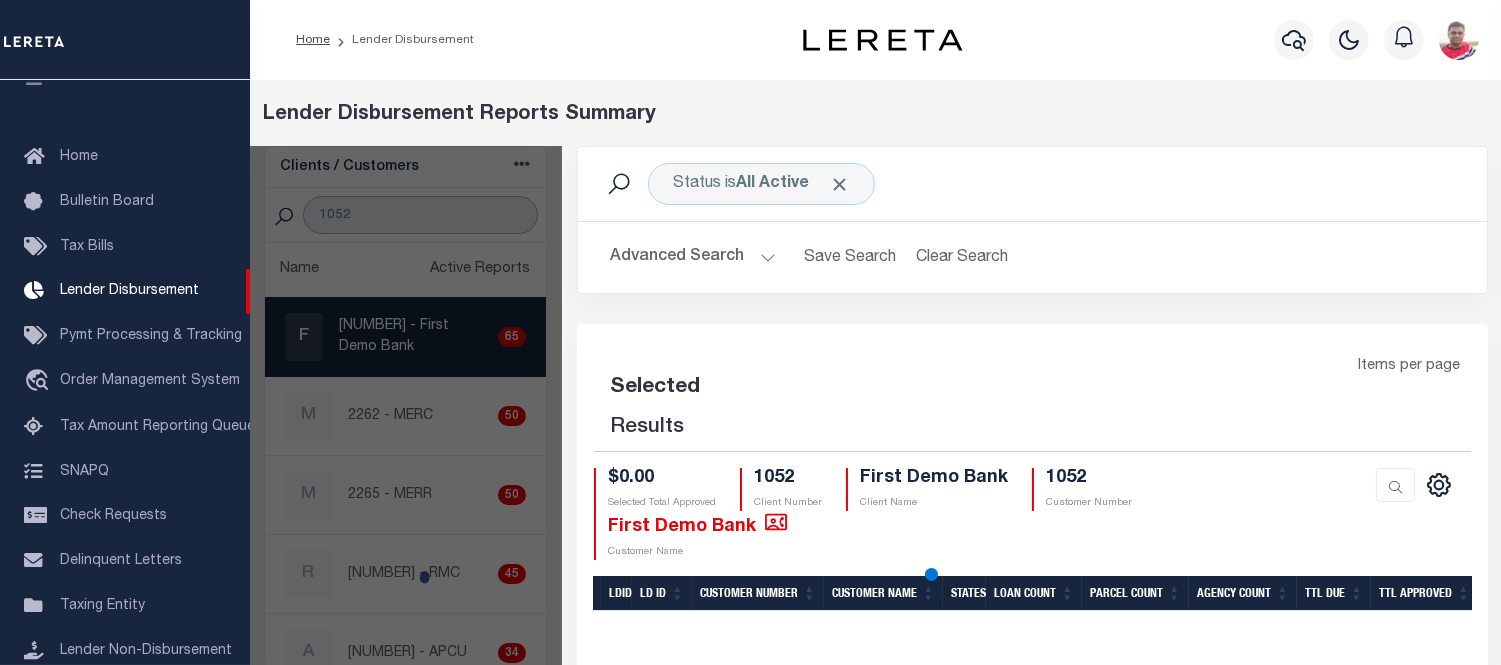 type on "1052" 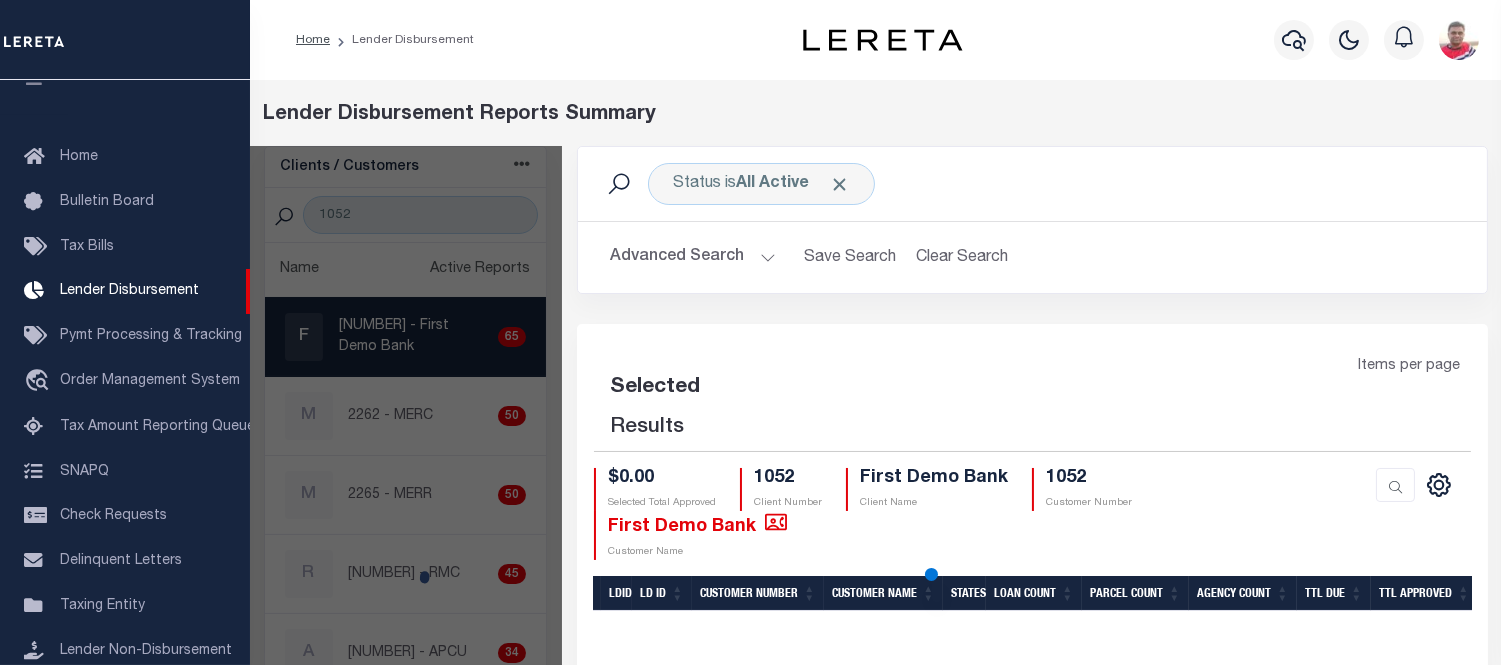 click at bounding box center [406, 575] 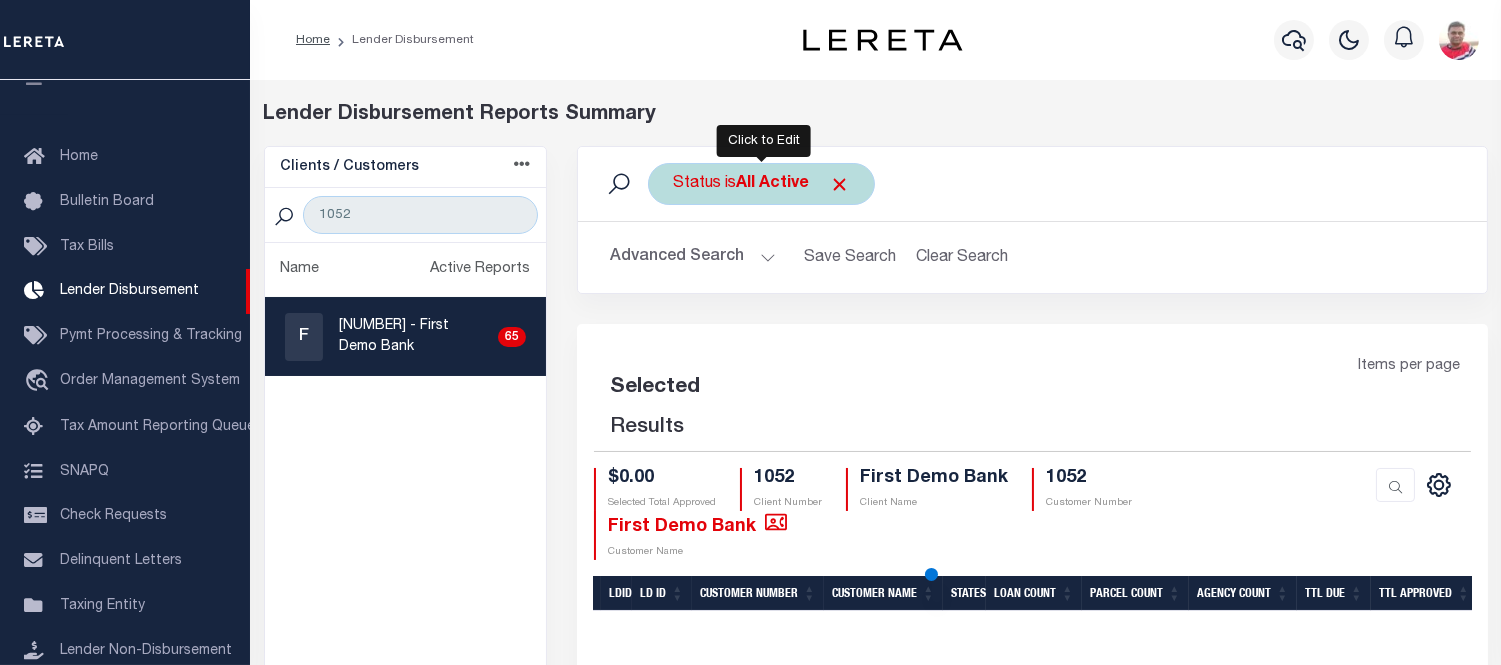 click on "Status is  All Active" at bounding box center (761, 184) 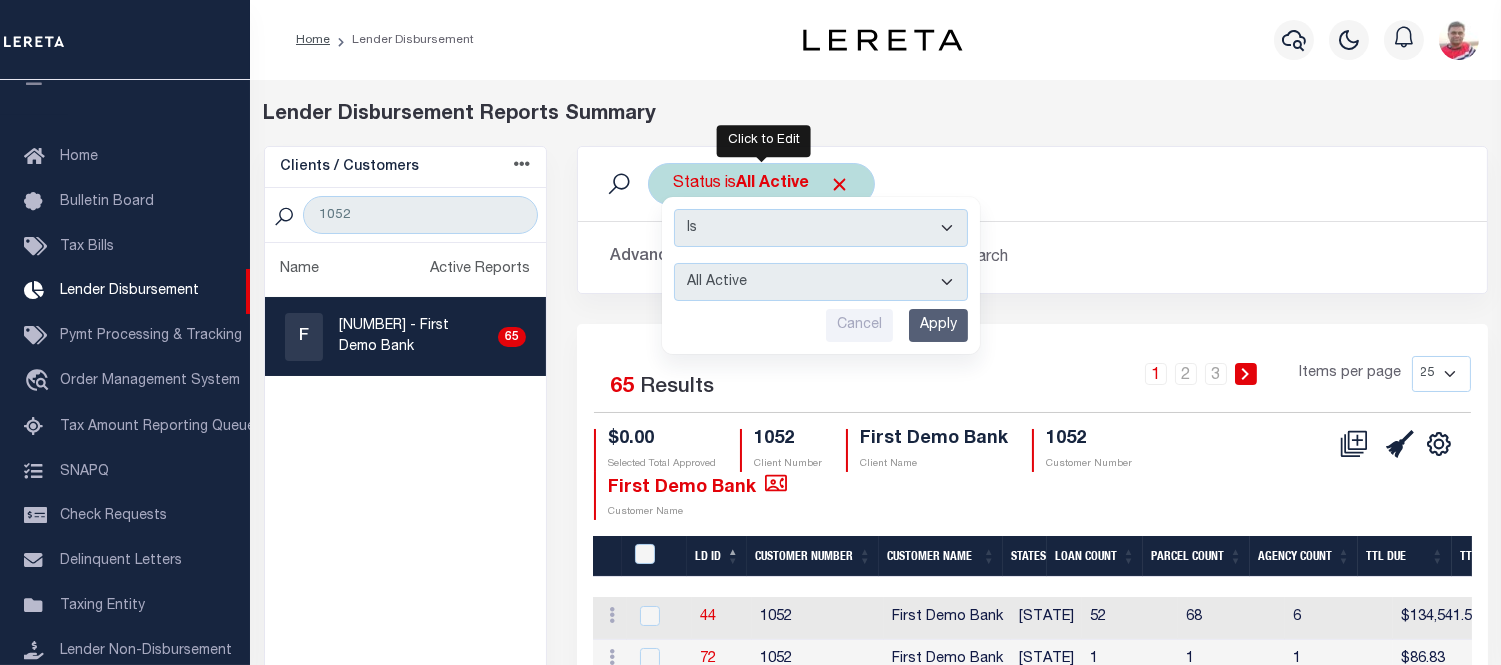 click on "All Active Approval In Progress Batching In Progress Complete Do Not Pay Escrow Direct Pay Exception Batch Funding In Progress No Response Received Reconciled" at bounding box center [821, 282] 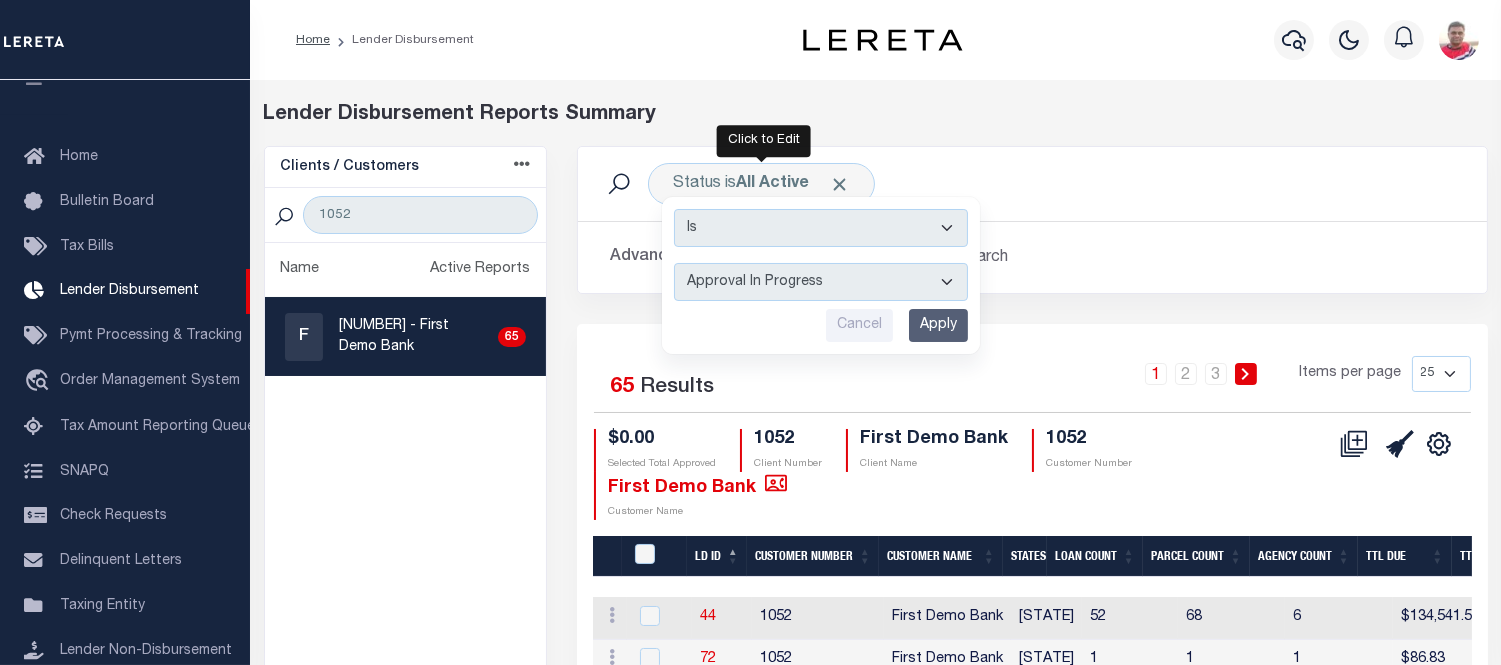 drag, startPoint x: 930, startPoint y: 330, endPoint x: 930, endPoint y: 342, distance: 12 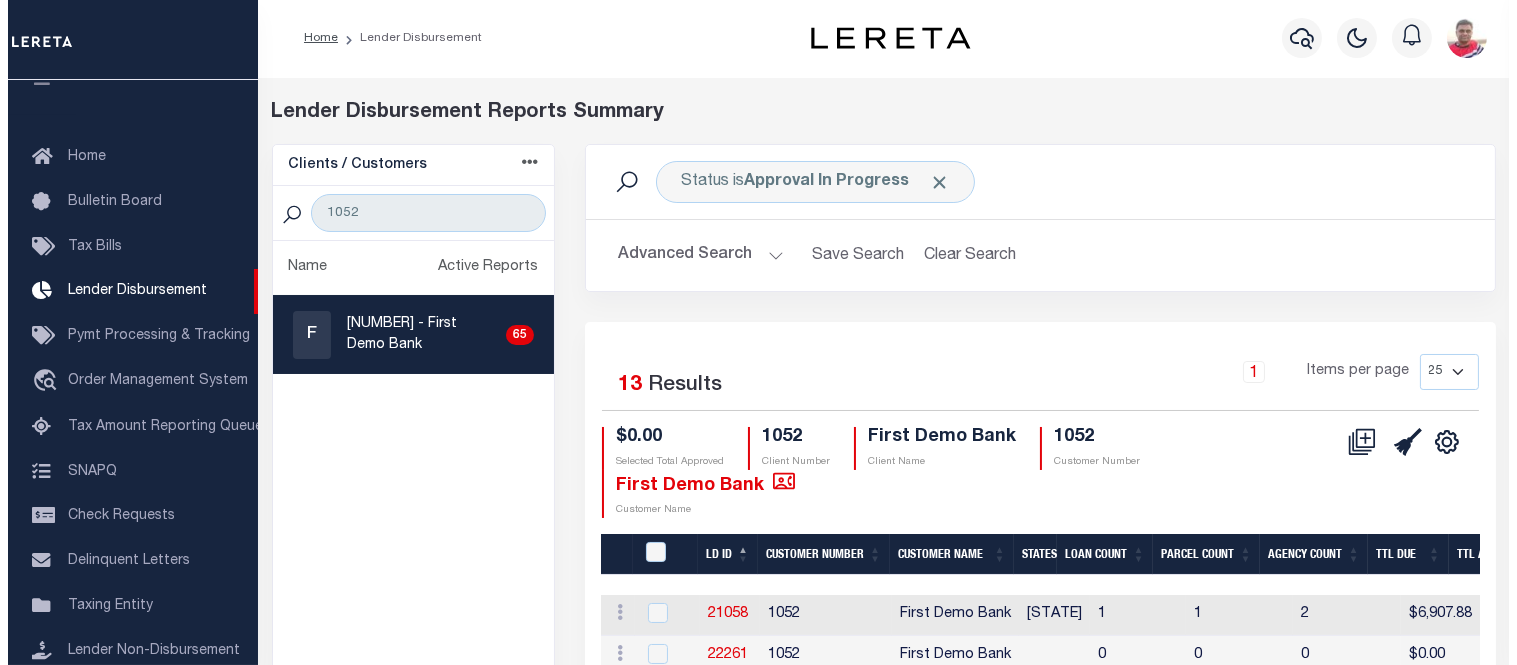 scroll, scrollTop: 0, scrollLeft: 0, axis: both 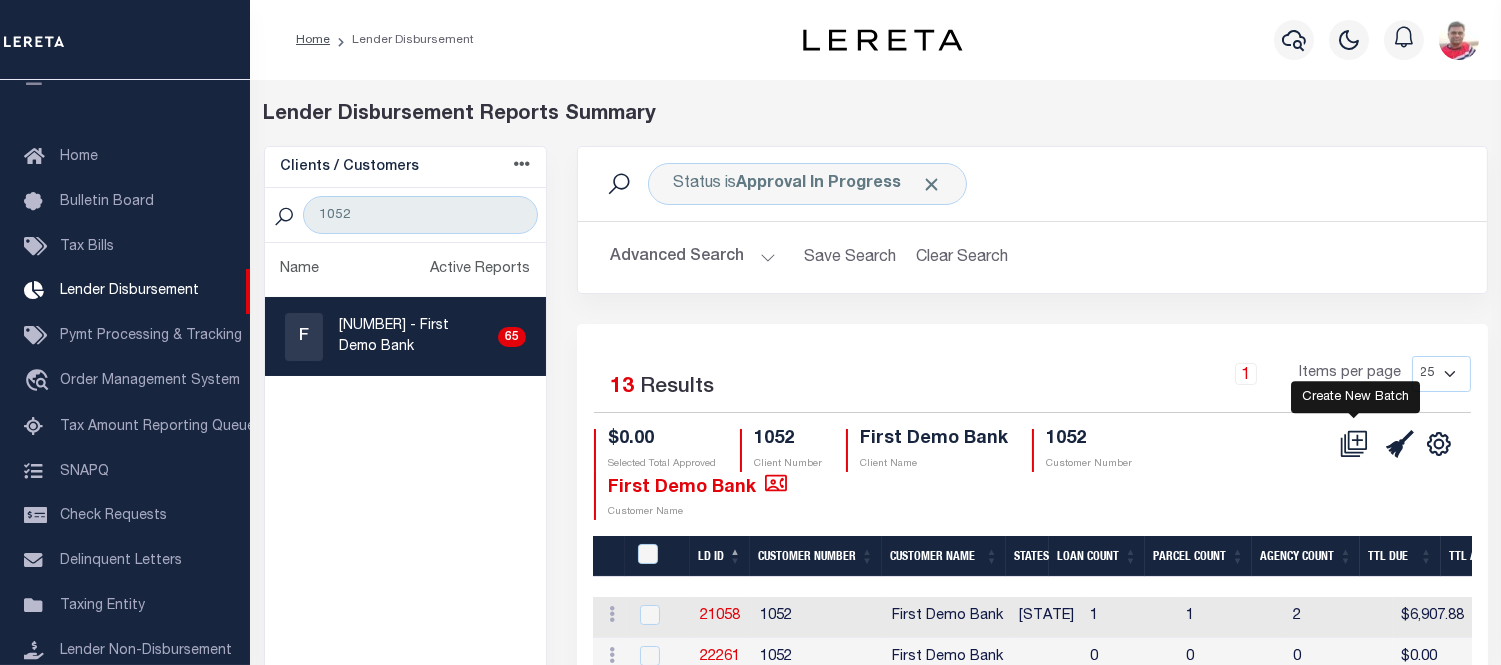 click at bounding box center [1354, 444] 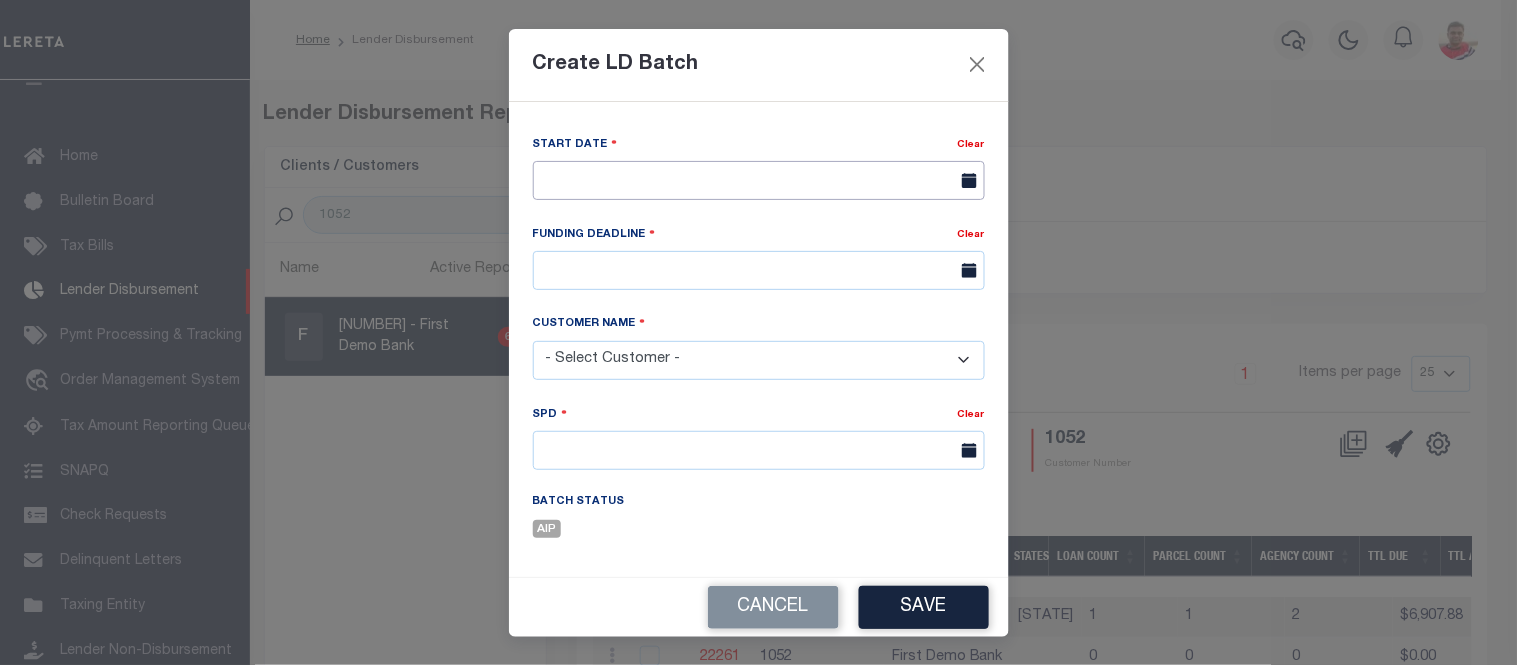 click at bounding box center [759, 180] 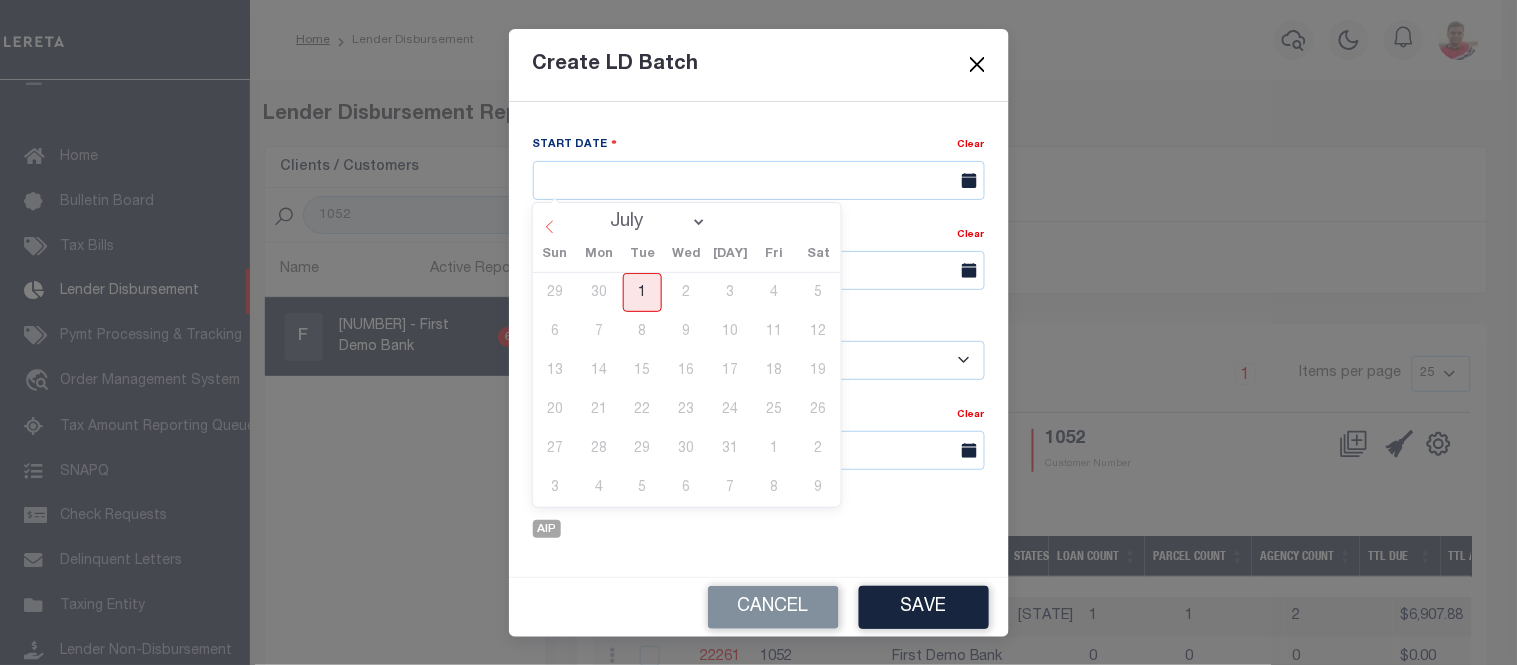 click at bounding box center (549, 226) 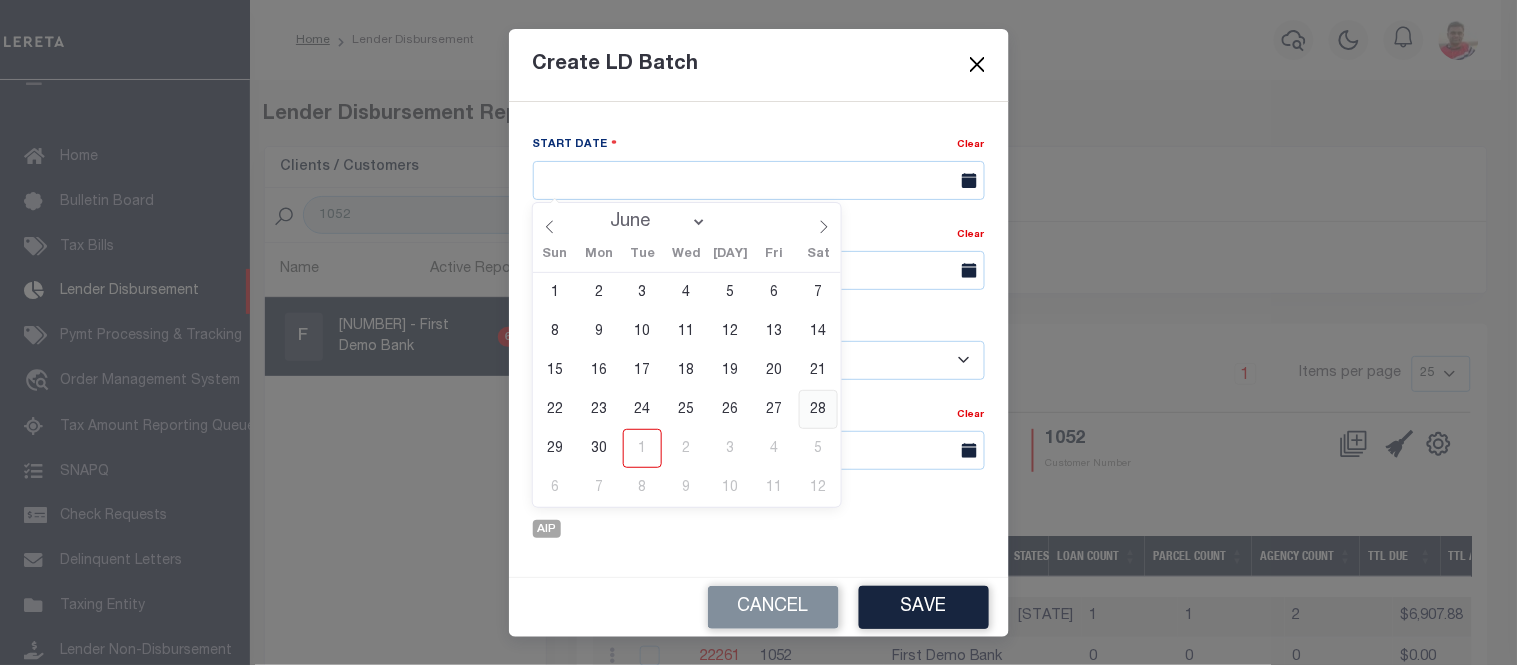 click on "28" at bounding box center [818, 409] 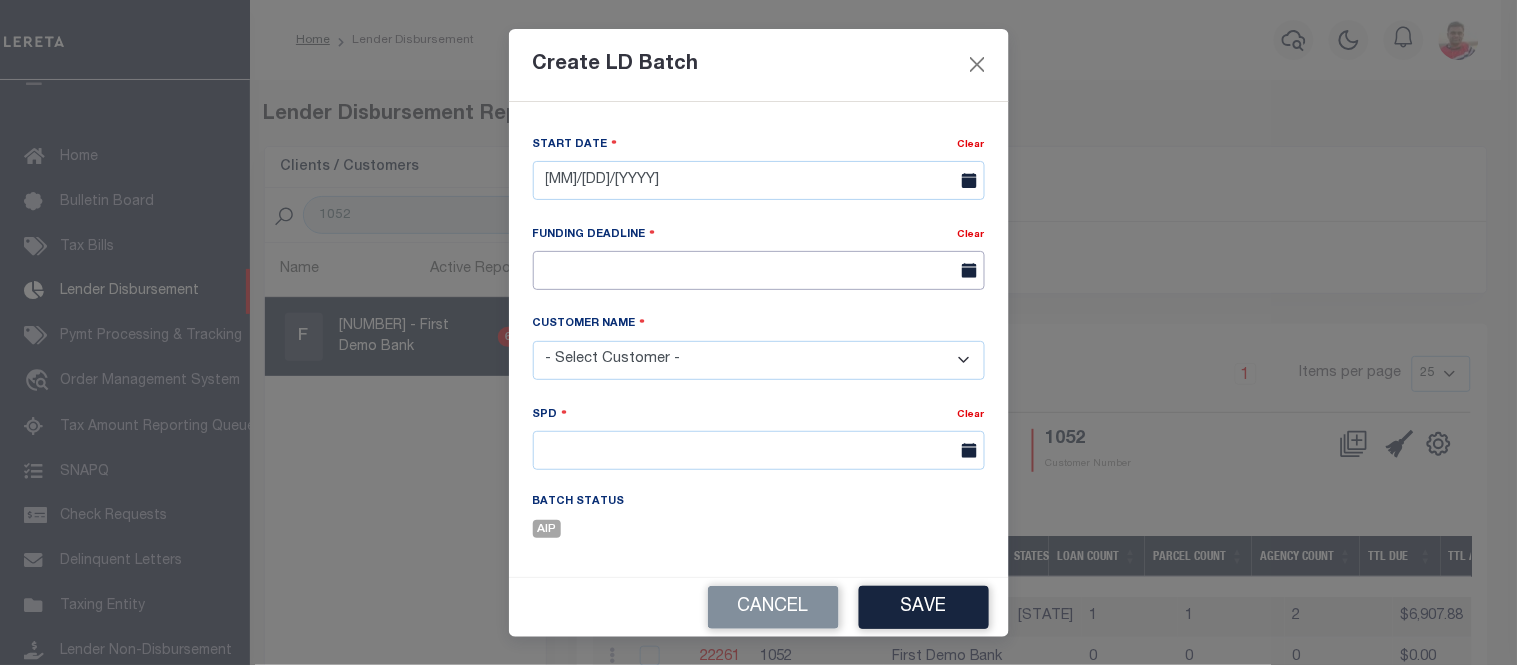 click at bounding box center [759, 270] 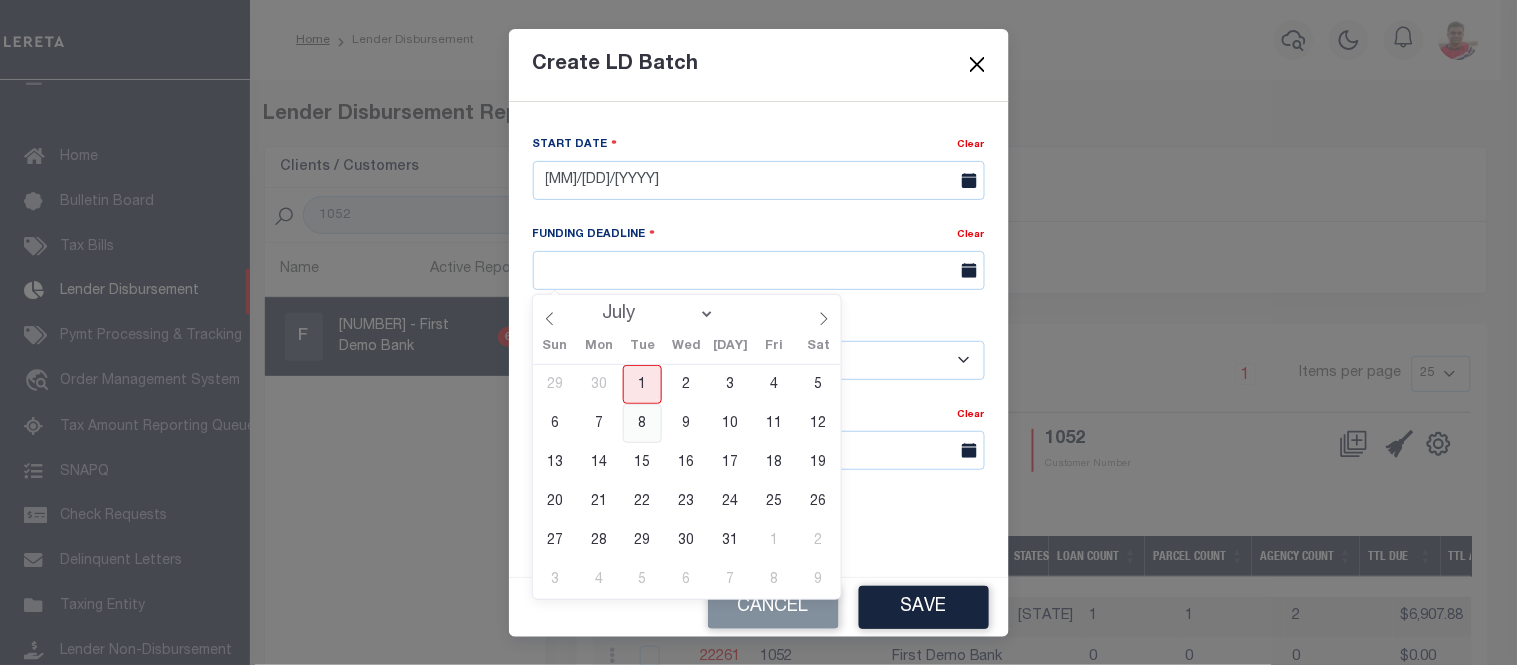 click on "8" at bounding box center [642, 423] 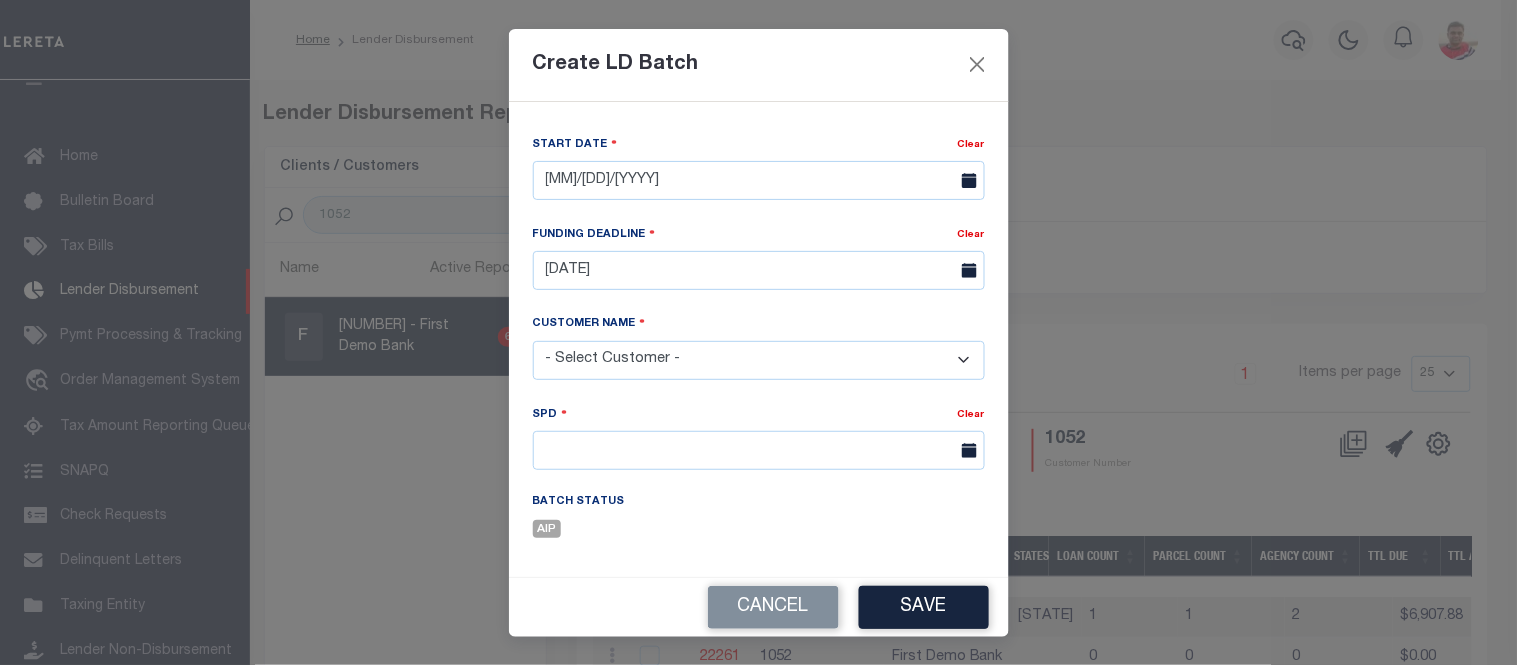 click on "- Select Customer -
AB
ABGGL
ABL
Accumatch - Refunds
AFCU
ALL
ANB
APCU
B1
BAN
BCWLDC
BFCU
BHI
BofL
Bonvenu Bank, N.A.
BOS
Boston Bank
BRI
BSA
BV
CAL
CB
CB
CBI
CBS
CCCU
CCU
CENTURY BANK OF FLORIDA
CIV
COR
CROSSROADS BANK
CS
CSLC
DFW Bank
DLP Bank
DVCU
East Texas Bank
EBA
EF
ESS
FBNFLLC
FBOG
FCB
FFB
FFS
First Citizens Bank
First Demo Bank
FNBG
FNBT
FNYFCU
FPB
FSB
FSBG
G.W
GB
GBT
GLBC
GNB
GS
HBLA
HHSB
HRCCU
IB
INB
IND
IOB
JMB
KEY
KF
KNG
LB
Lima One Capital, LLC
Lima One Capital, LLC - Bridge Portfolio
Louisiana Bank
MAI
Matt Demo
MC
MERC
MERR
MESA VERDE HOLDINGS
Mission Federal Credit Union Commercial
Missouri Bank
NB
PB
PB
PB
PBTX
PC
PCBORE
PCFC
PLN
PMCB
PMCC
Prestige Worldwide test account dummy info no loans
Provident Bank
RB
RB
RB
RBORE
REV
RMC
SBA
SCCU
SCFCU
SEC" at bounding box center (759, 360) 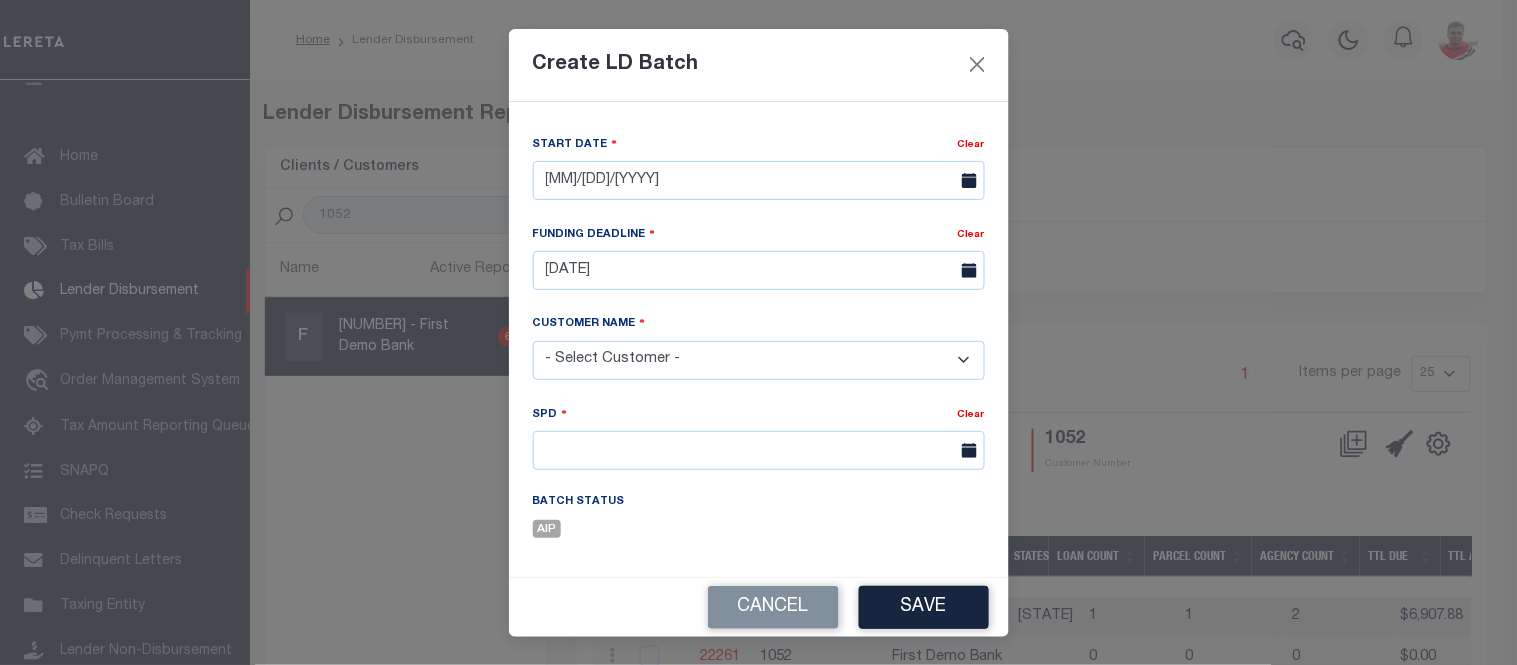select on "1052" 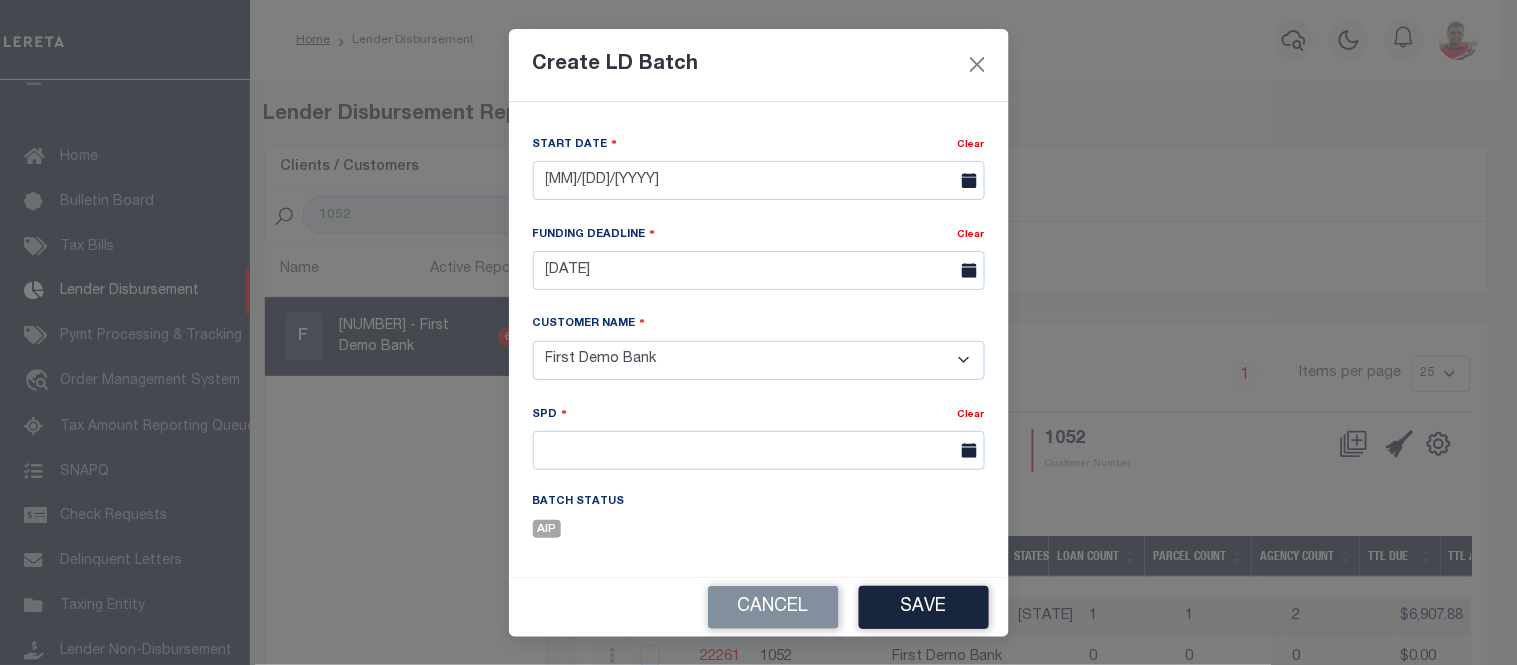 click on "- Select Customer -
AB
ABGGL
ABL
Accumatch - Refunds
AFCU
ALL
ANB
APCU
B1
BAN
BCWLDC
BFCU
BHI
BofL
Bonvenu Bank, N.A.
BOS
Boston Bank
BRI
BSA
BV
CAL
CB
CB
CBI
CBS
CCCU
CCU
CENTURY BANK OF FLORIDA
CIV
COR
CROSSROADS BANK
CS
CSLC
DFW Bank
DLP Bank
DVCU
East Texas Bank
EBA
EF
ESS
FBNFLLC
FBOG
FCB
FFB
FFS
First Citizens Bank
First Demo Bank
FNBG
FNBT
FNYFCU
FPB
FSB
FSBG
G.W
GB
GBT
GLBC
GNB
GS
HBLA
HHSB
HRCCU
IB
INB
IND
IOB
JMB
KEY
KF
KNG
LB
Lima One Capital, LLC
Lima One Capital, LLC - Bridge Portfolio
Louisiana Bank
MAI
Matt Demo
MC
MERC
MERR
MESA VERDE HOLDINGS
Mission Federal Credit Union Commercial
Missouri Bank
NB
PB
PB
PB
PBTX
PC
PCBORE
PCFC
PLN
PMCB
PMCC
Prestige Worldwide test account dummy info no loans
Provident Bank
RB
RB
RB
RBORE
REV
RMC
SBA
SCCU
SCFCU
SEC" at bounding box center (759, 360) 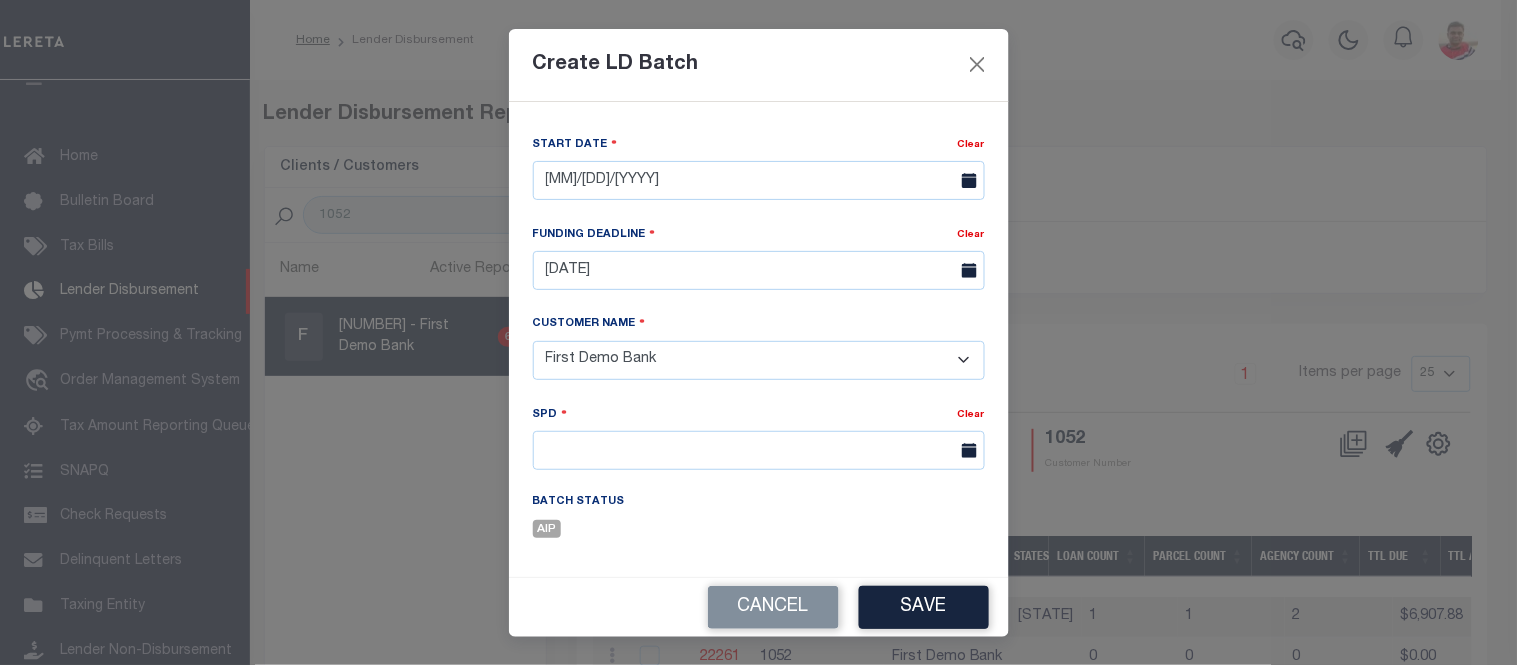 click on "[STATE]
Clear" at bounding box center [759, 449] 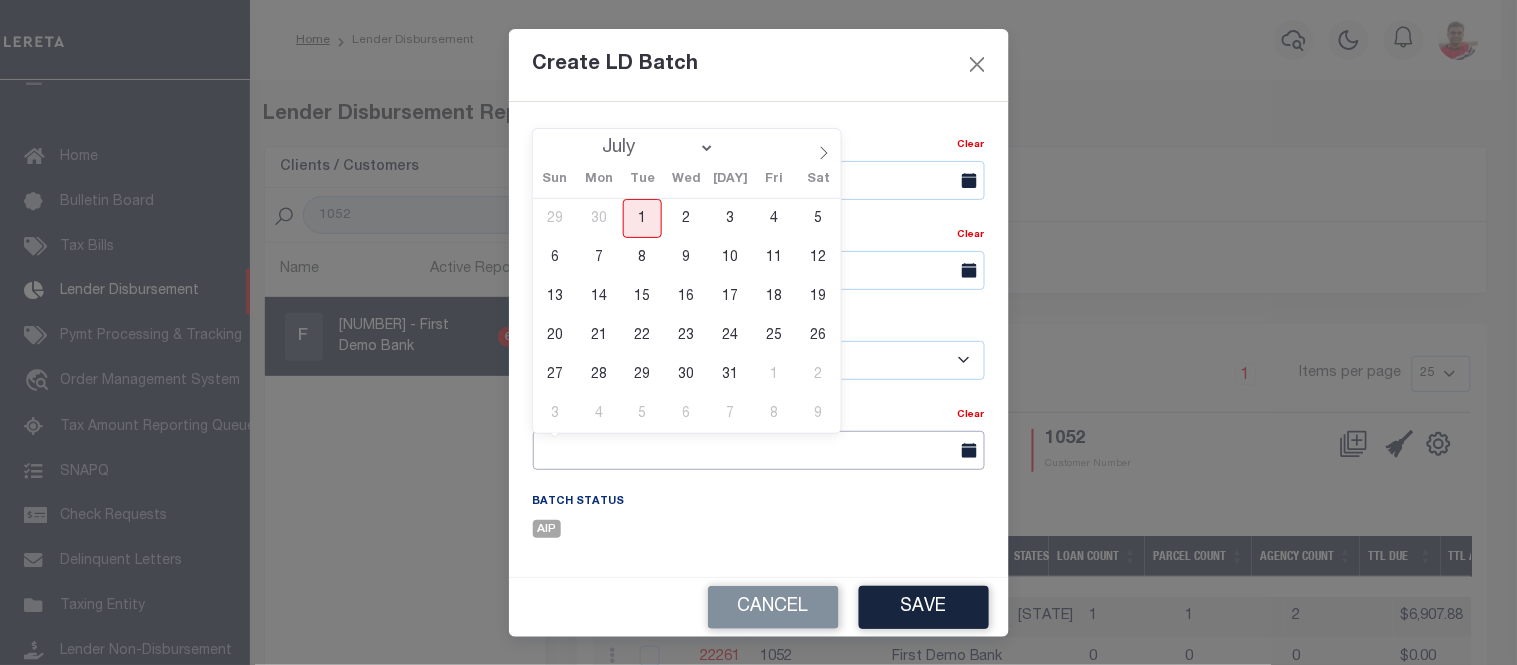 click at bounding box center [759, 450] 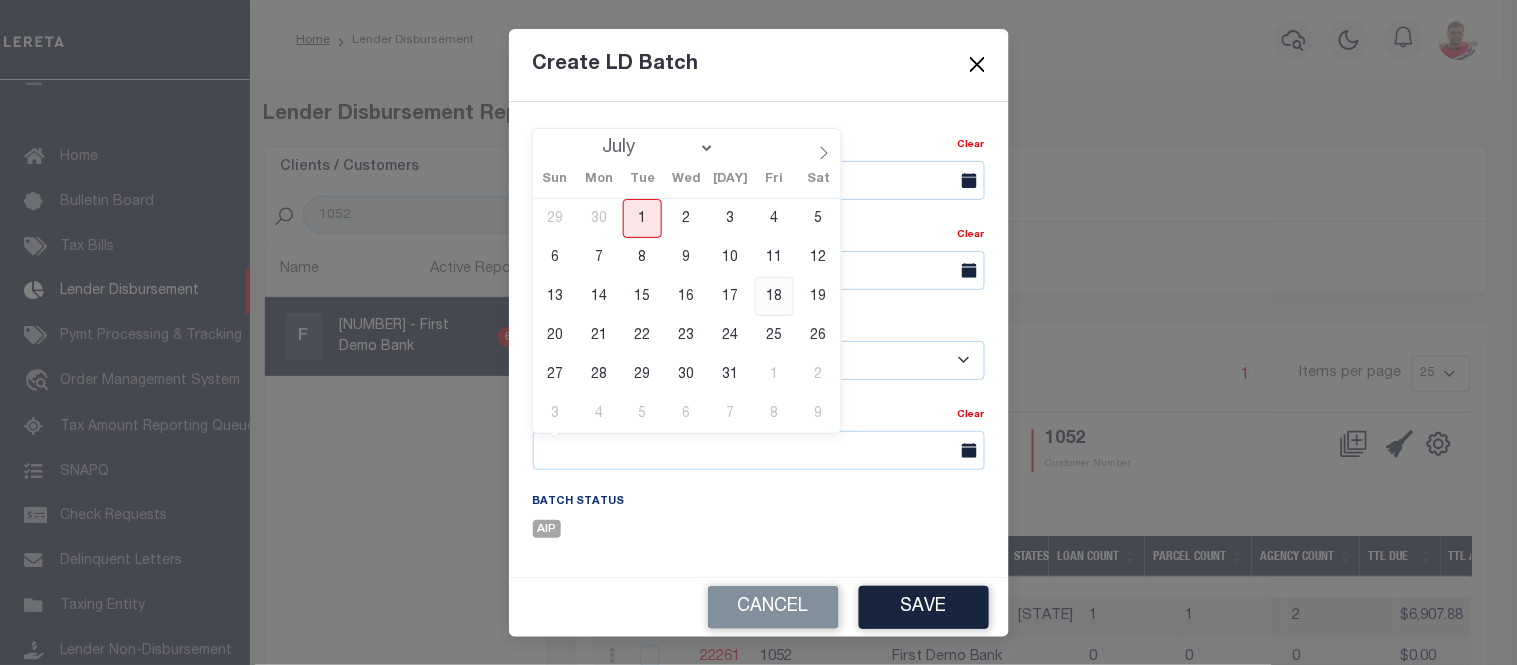 click on "18" at bounding box center [774, 296] 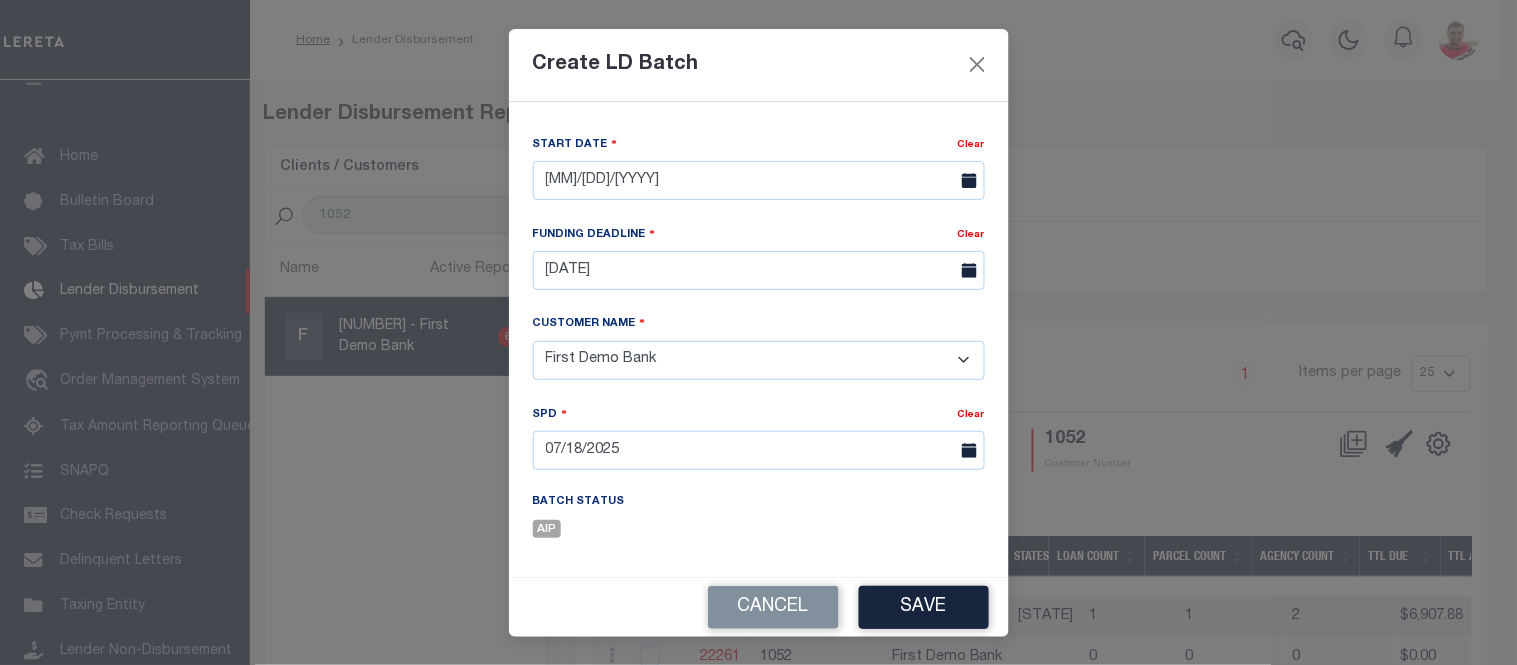 click on "Batch Status
AIP" at bounding box center (638, 529) 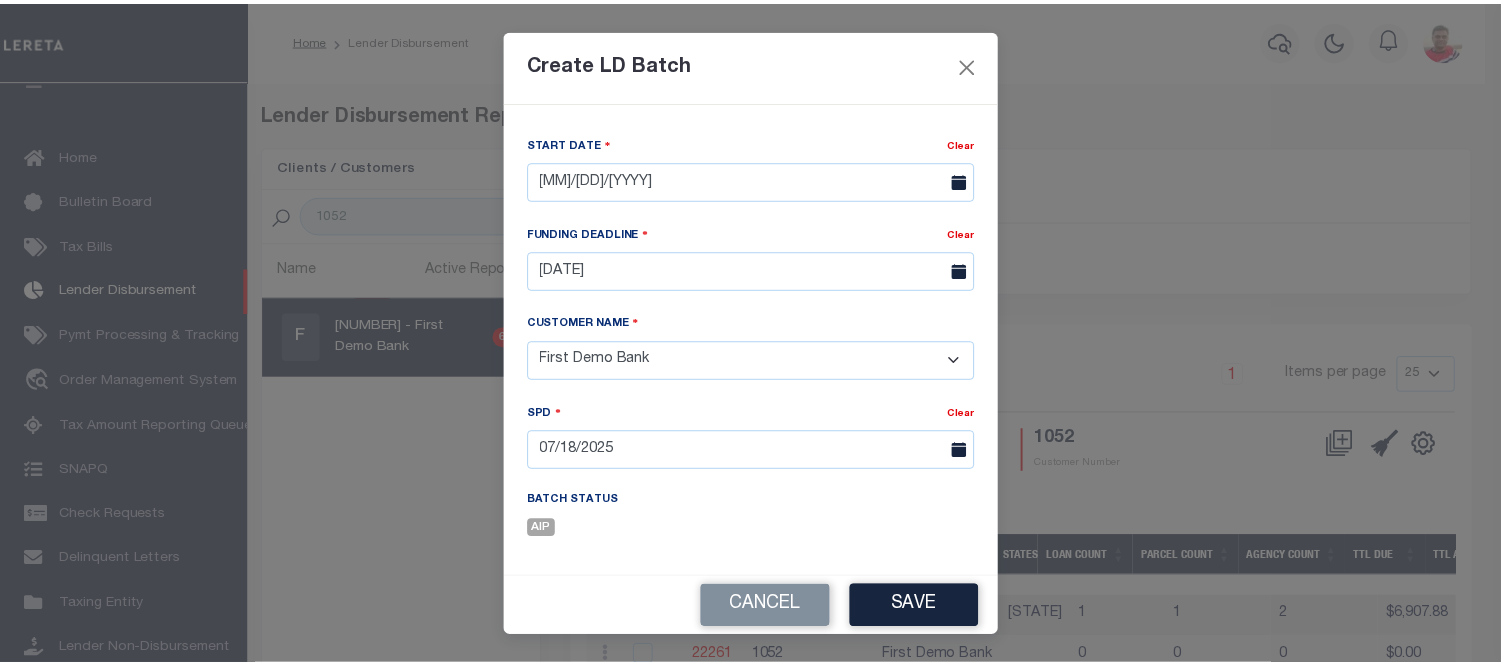 scroll, scrollTop: 47, scrollLeft: 0, axis: vertical 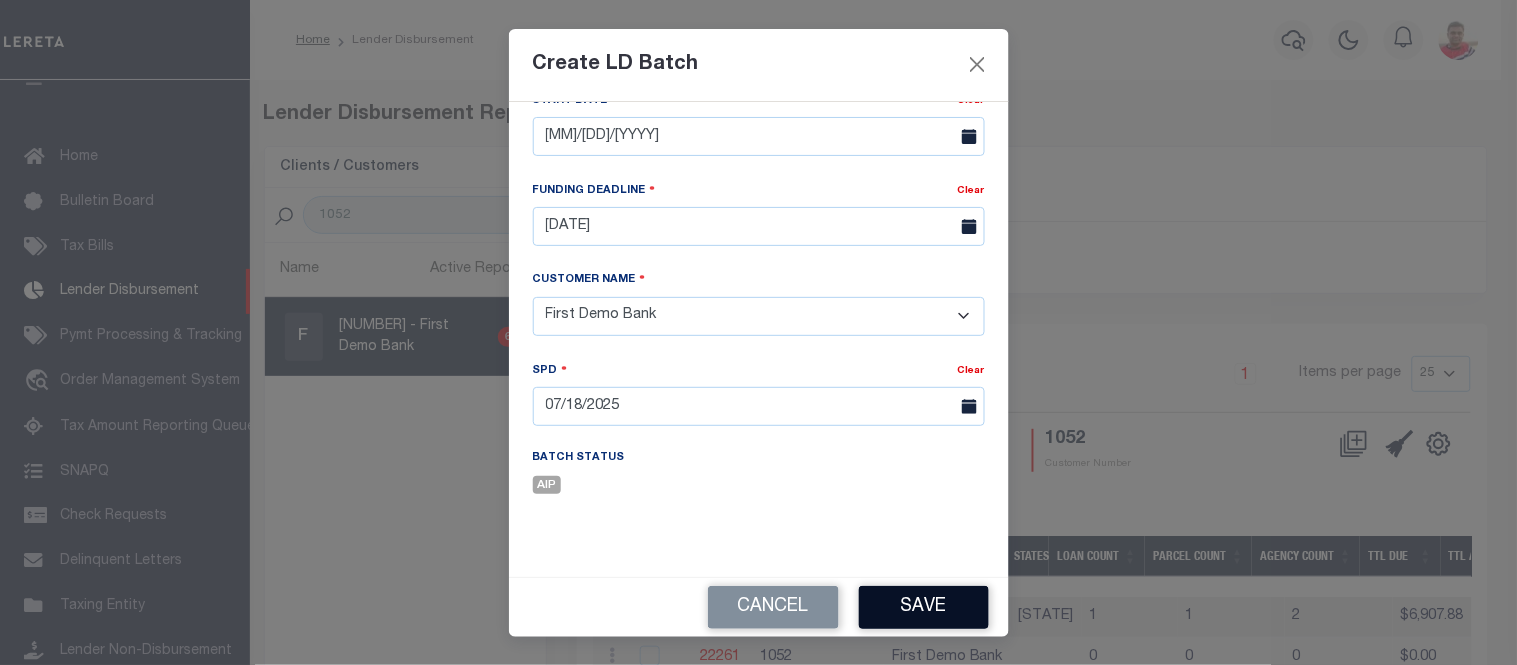 click on "Save" at bounding box center (924, 607) 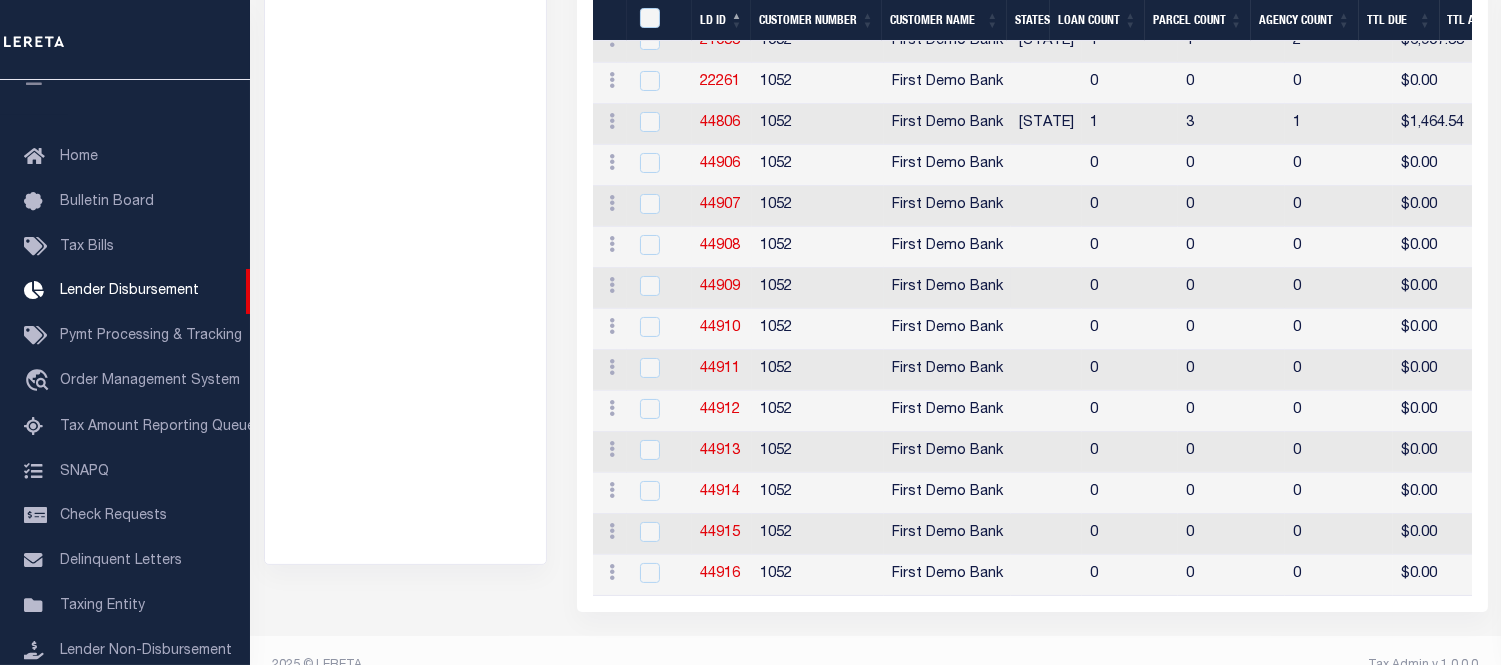 scroll, scrollTop: 598, scrollLeft: 0, axis: vertical 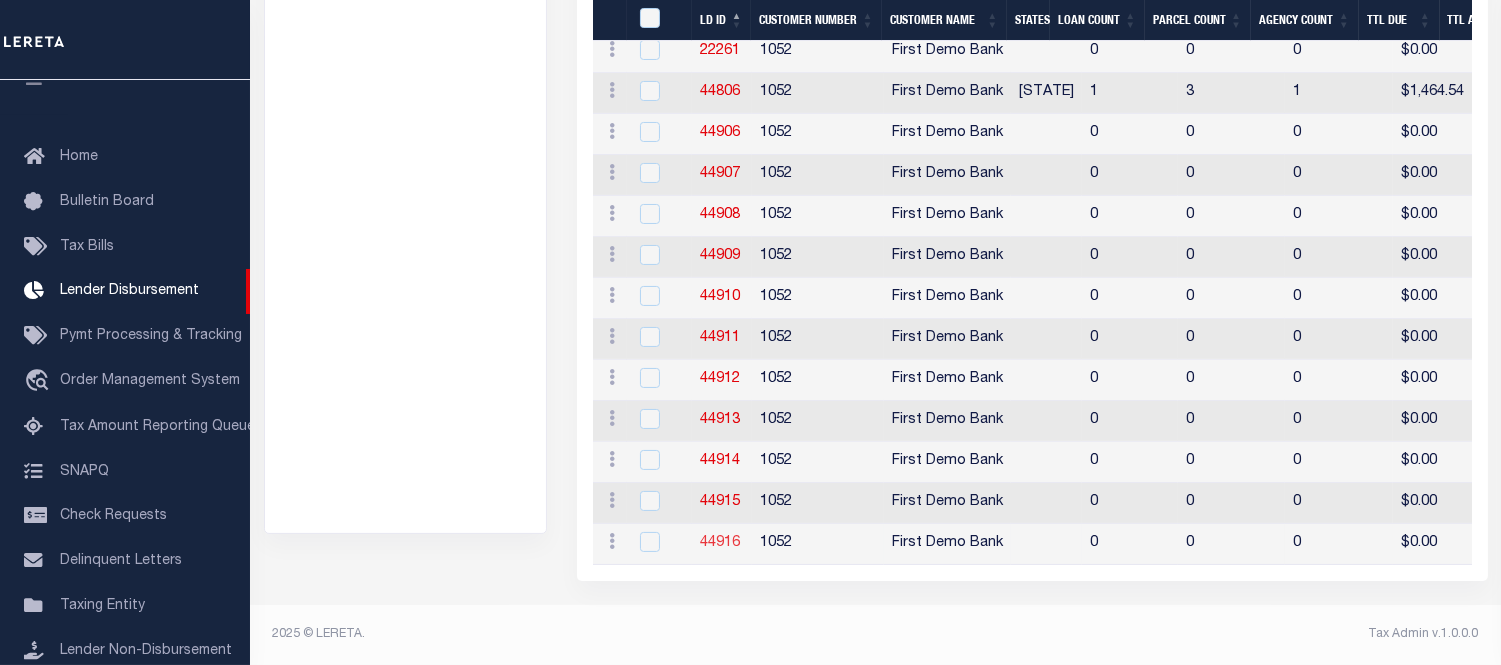 click on "44916" at bounding box center (720, 543) 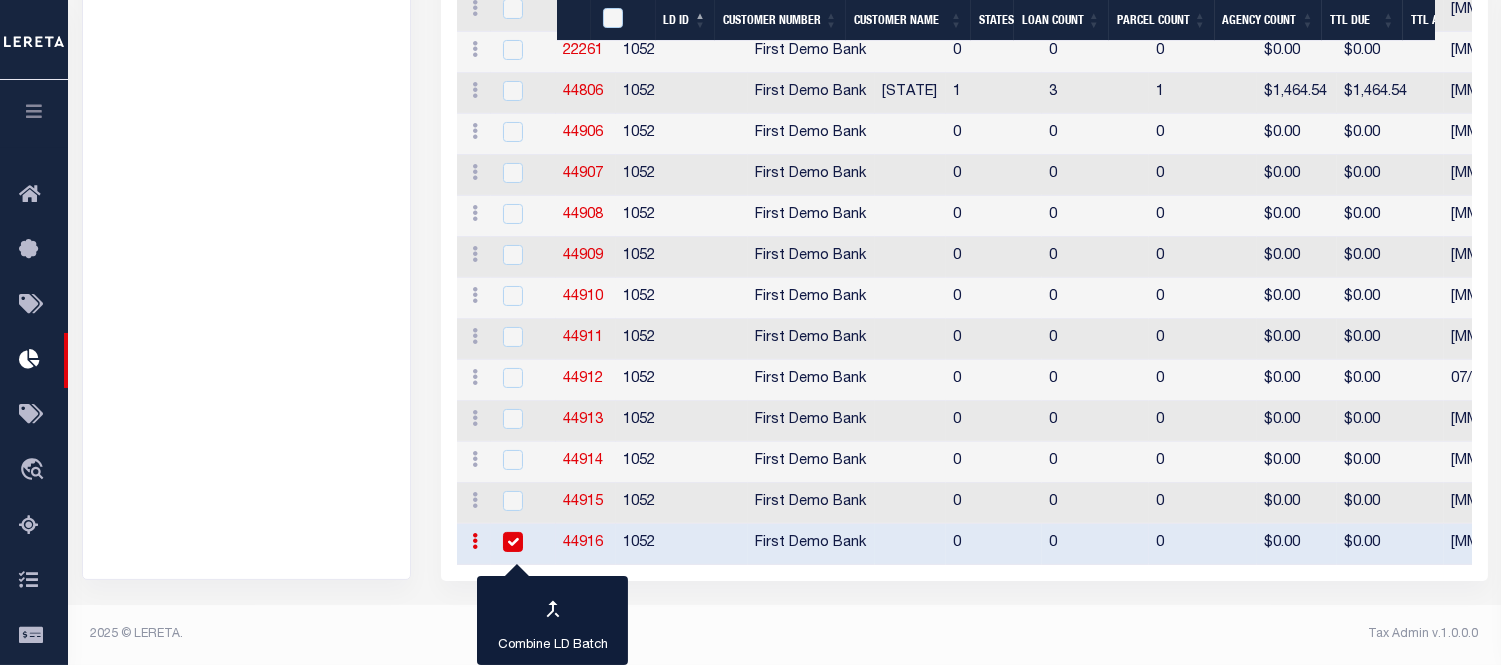scroll, scrollTop: 538, scrollLeft: 0, axis: vertical 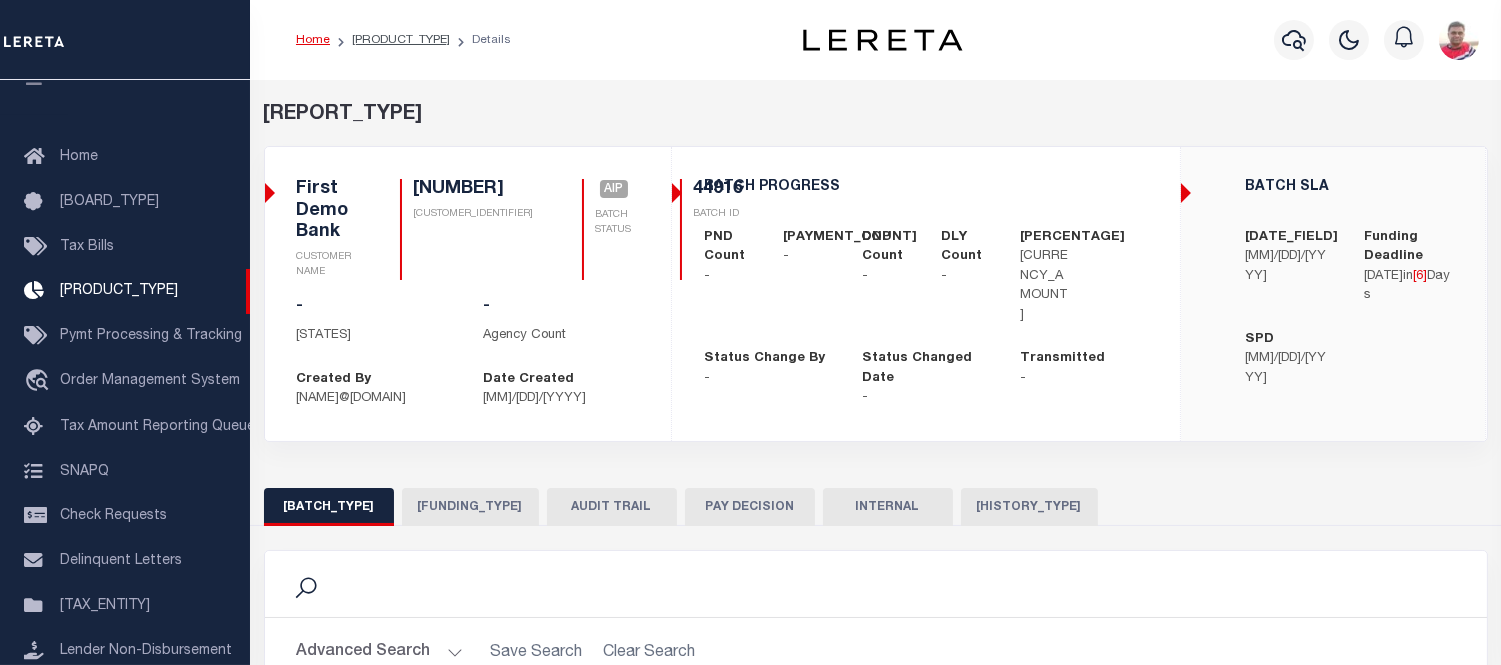 click on "[HISTORY_TYPE]" at bounding box center (1029, 507) 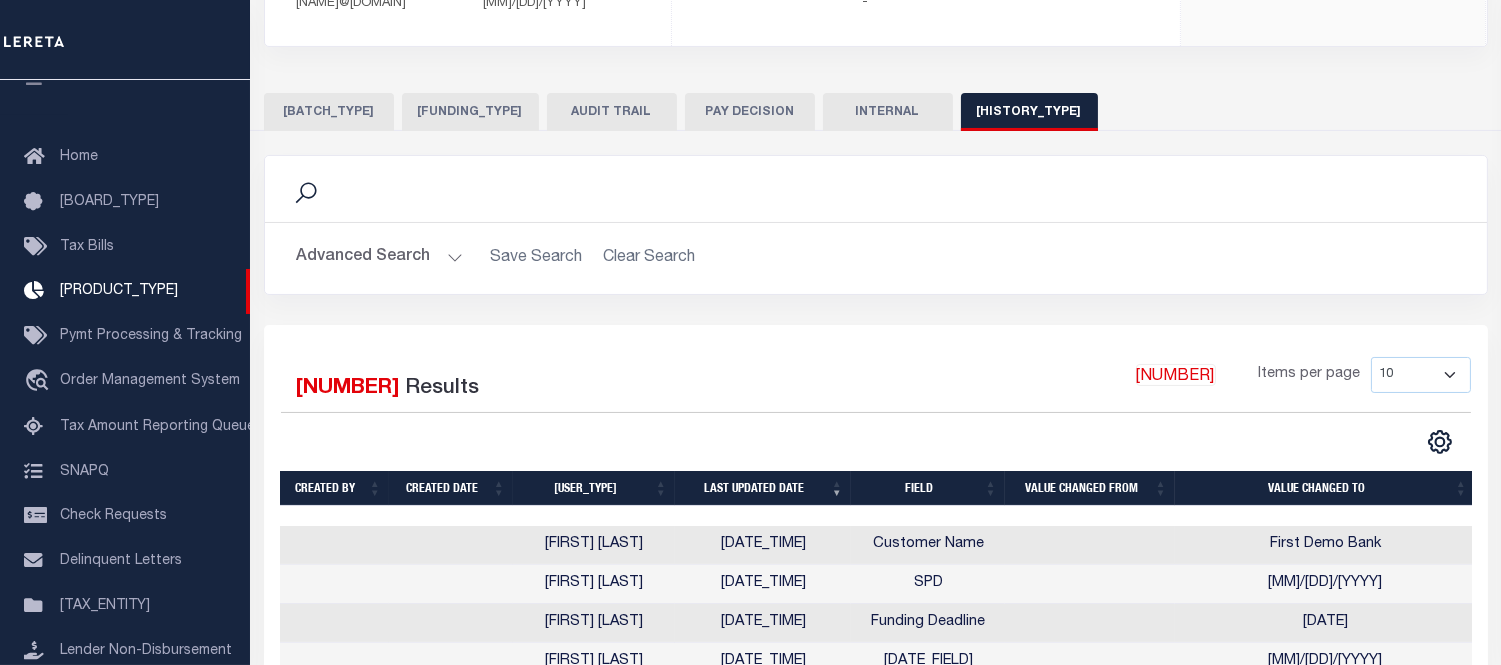 scroll, scrollTop: 637, scrollLeft: 0, axis: vertical 